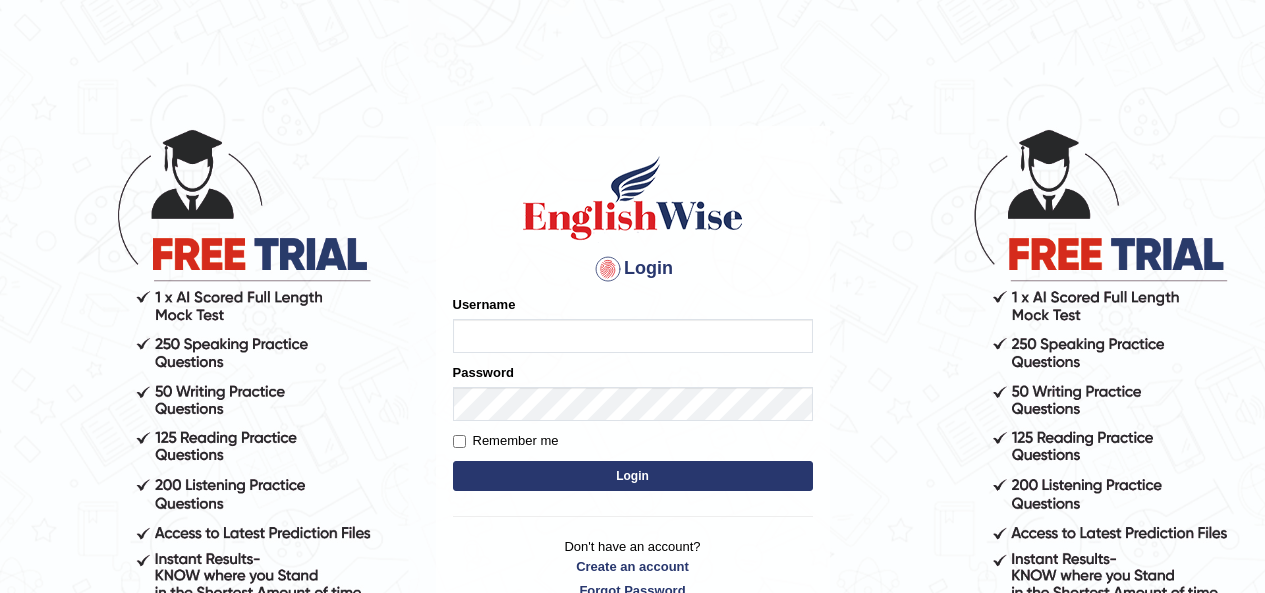 scroll, scrollTop: 0, scrollLeft: 0, axis: both 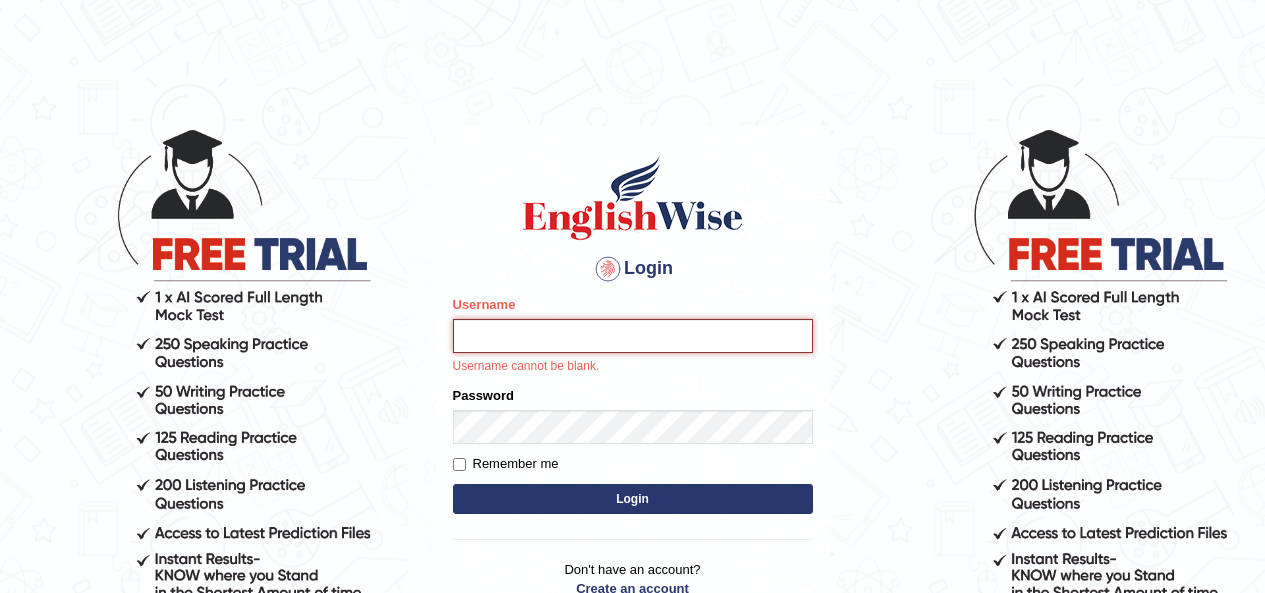 click on "Username" at bounding box center (633, 336) 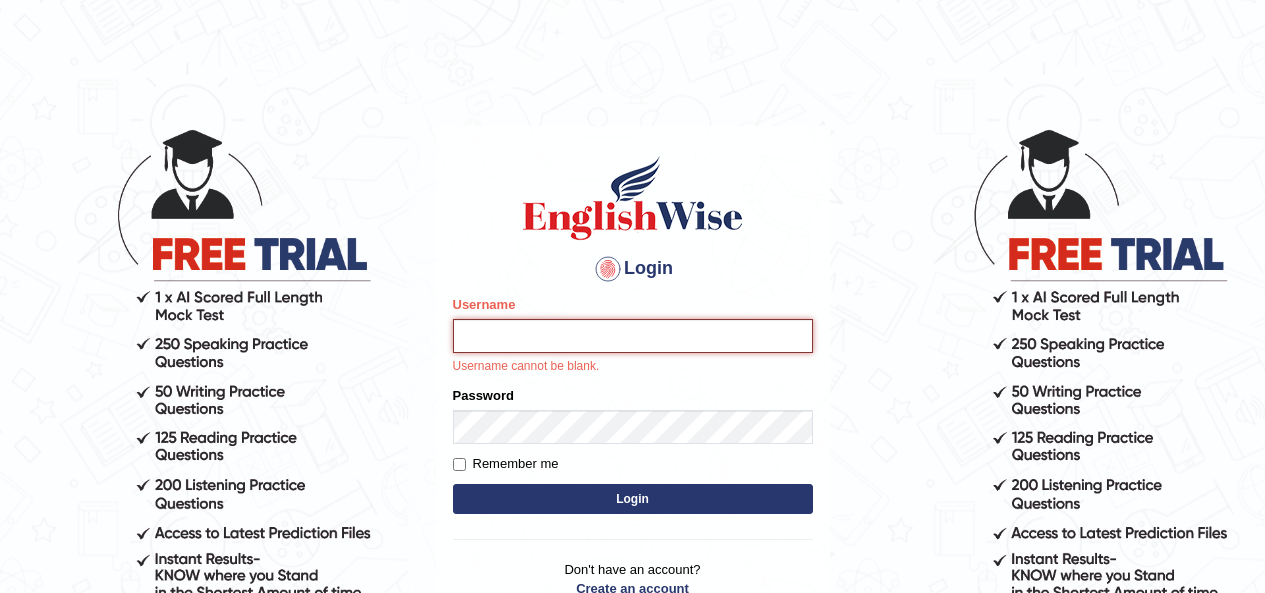 type on "Melanie2025" 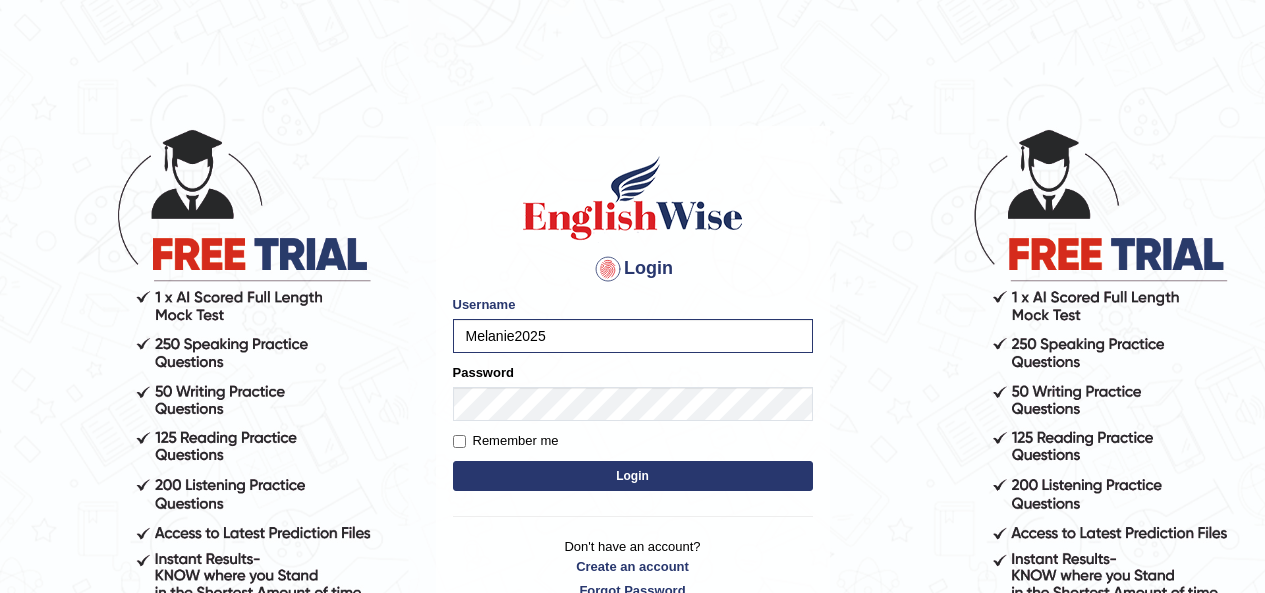 click on "Remember me" at bounding box center [633, 441] 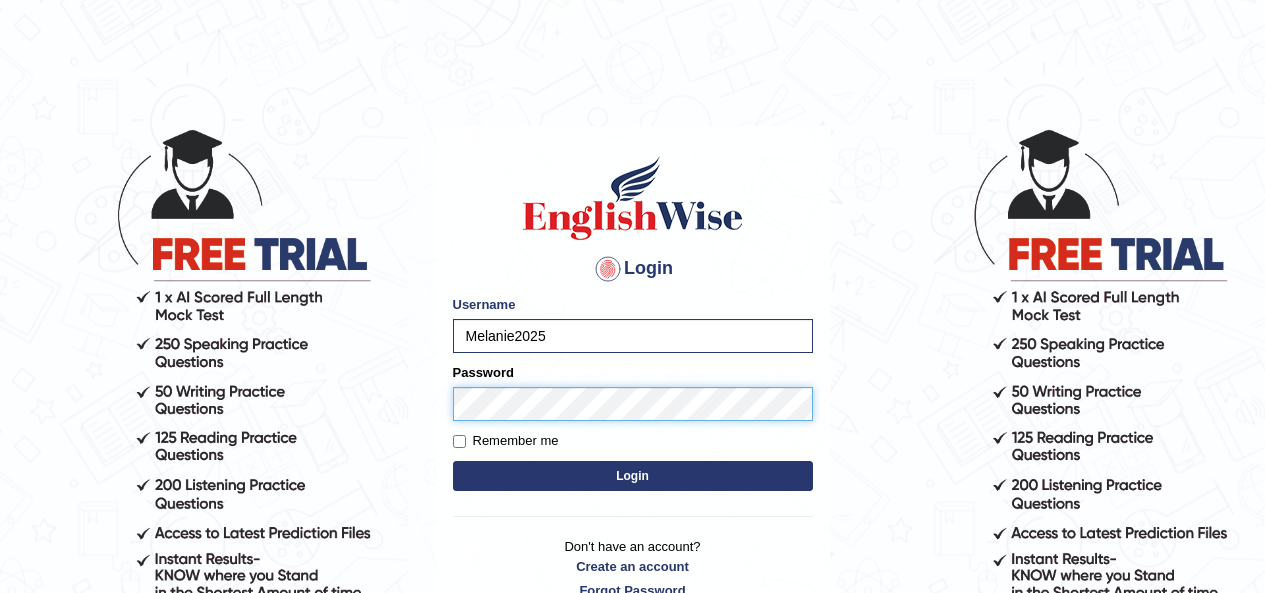 click on "Login" at bounding box center [633, 476] 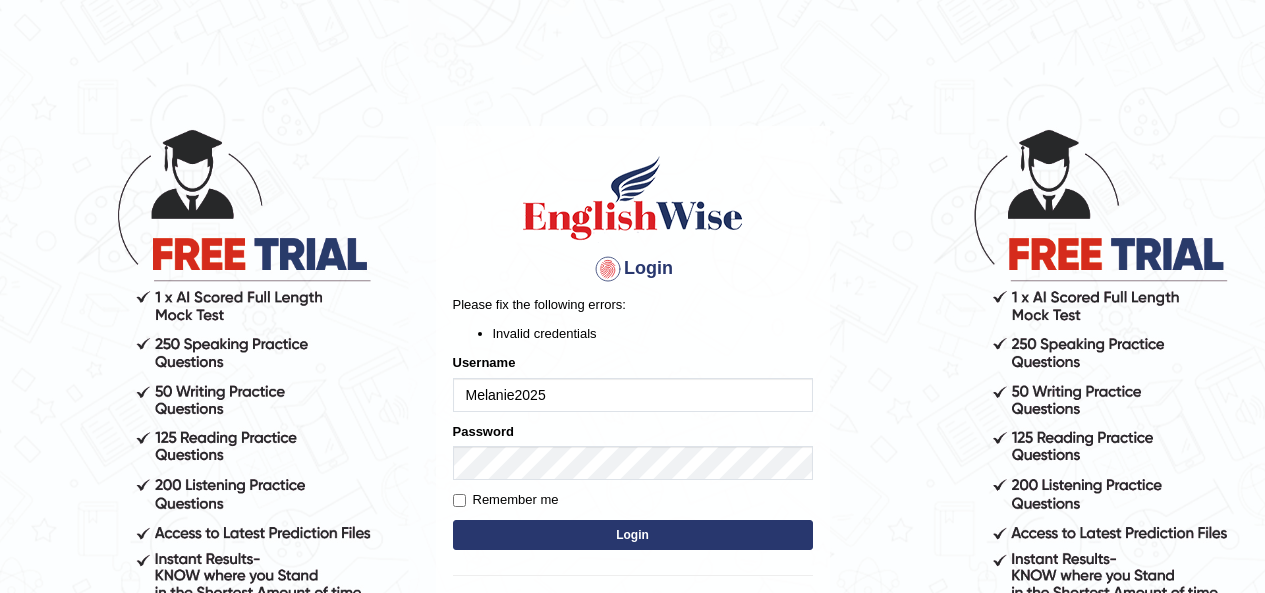 scroll, scrollTop: 0, scrollLeft: 0, axis: both 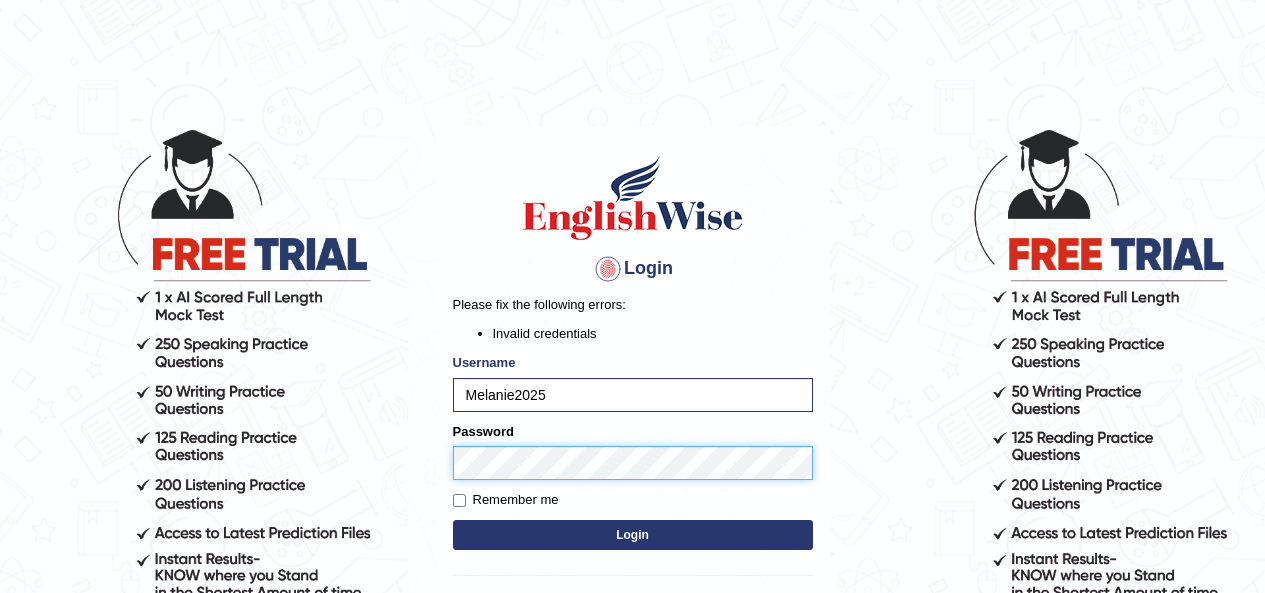 click on "Login" at bounding box center [633, 535] 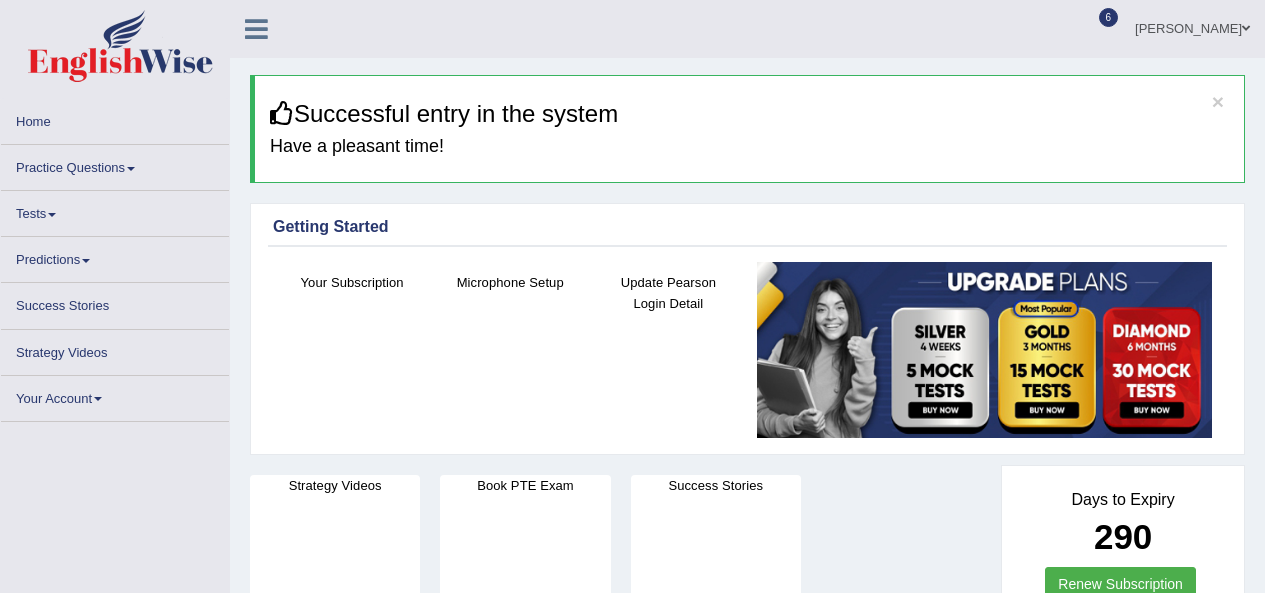 scroll, scrollTop: 0, scrollLeft: 0, axis: both 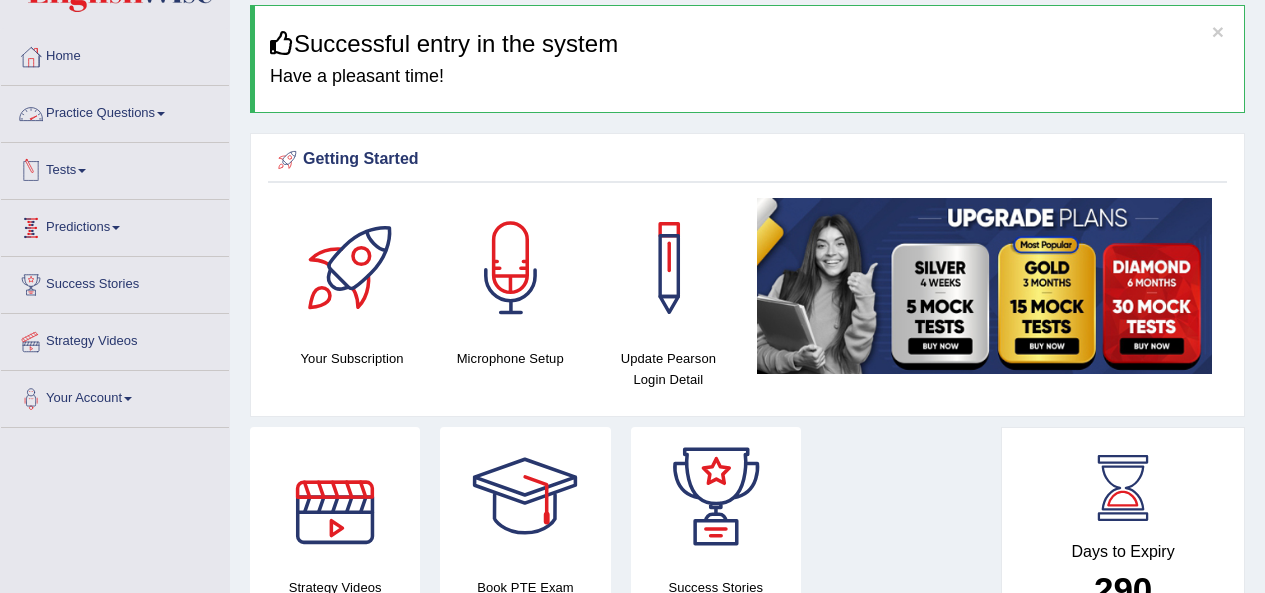 click on "Tests" at bounding box center [115, 168] 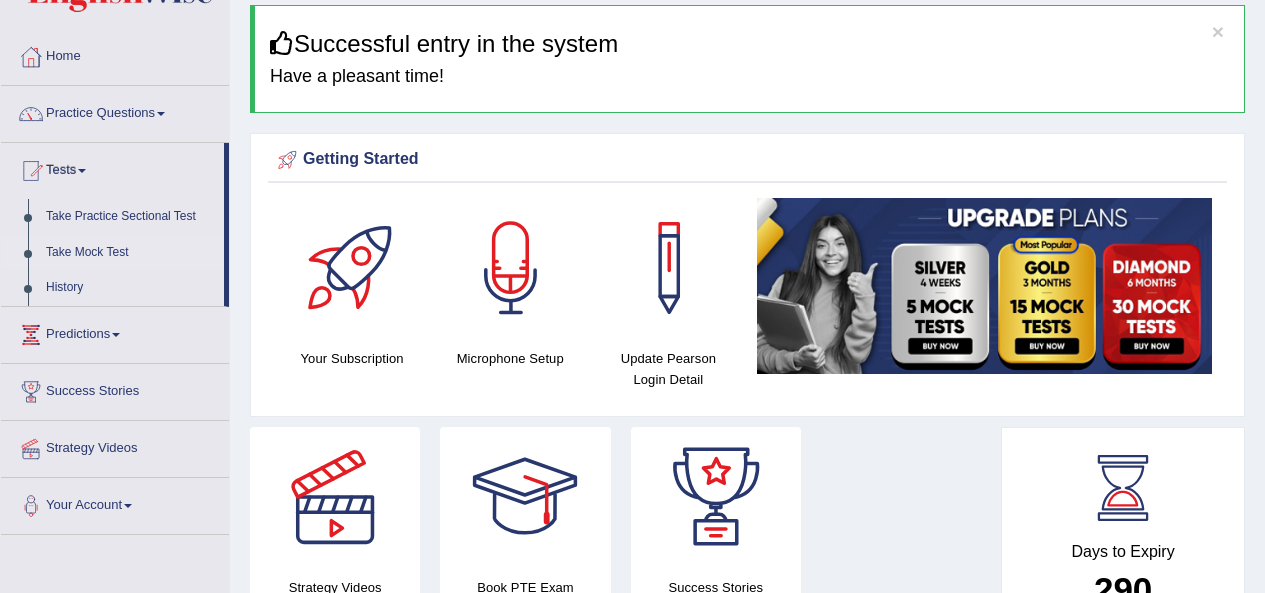 click on "Take Mock Test" at bounding box center [130, 253] 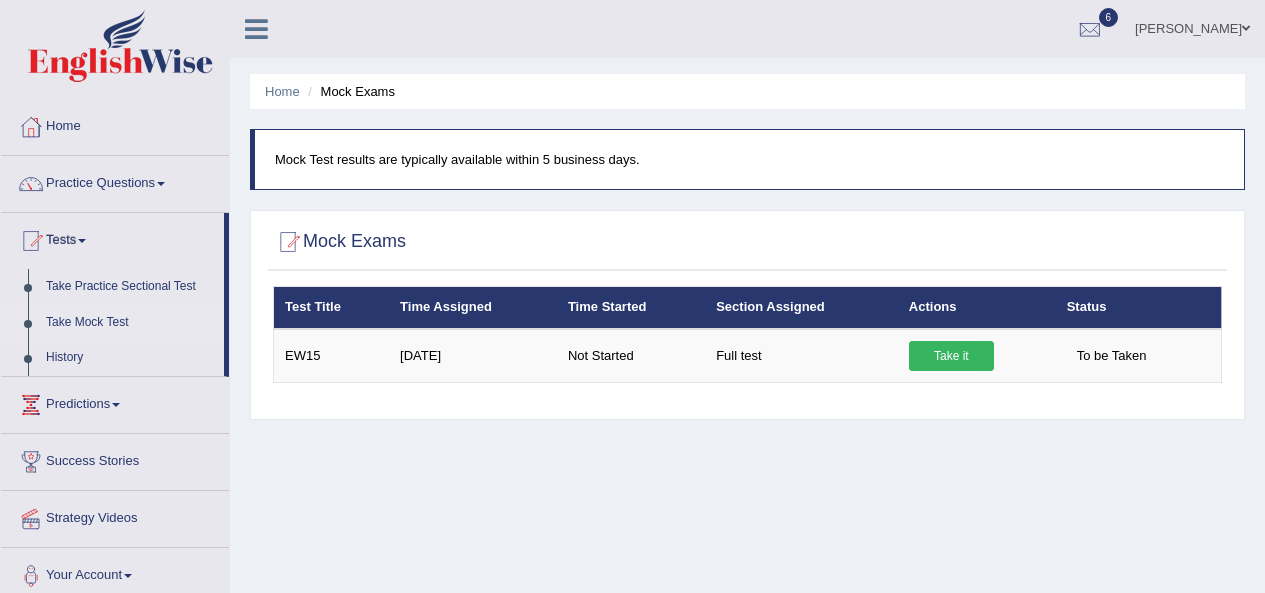 scroll, scrollTop: 0, scrollLeft: 0, axis: both 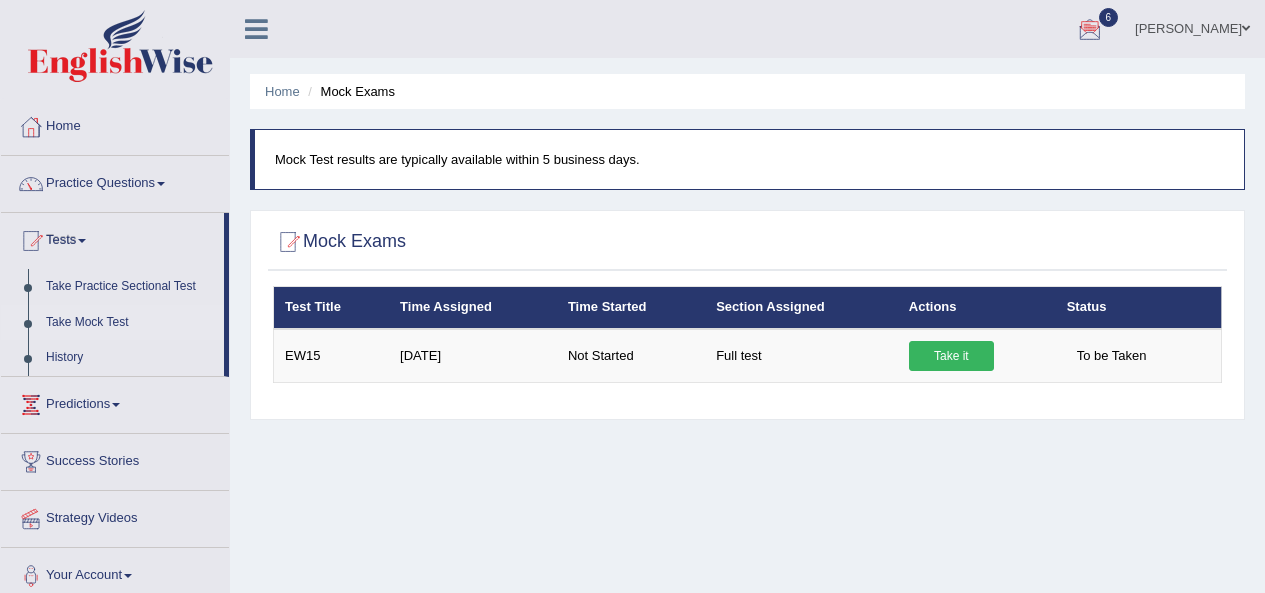 click at bounding box center (1090, 30) 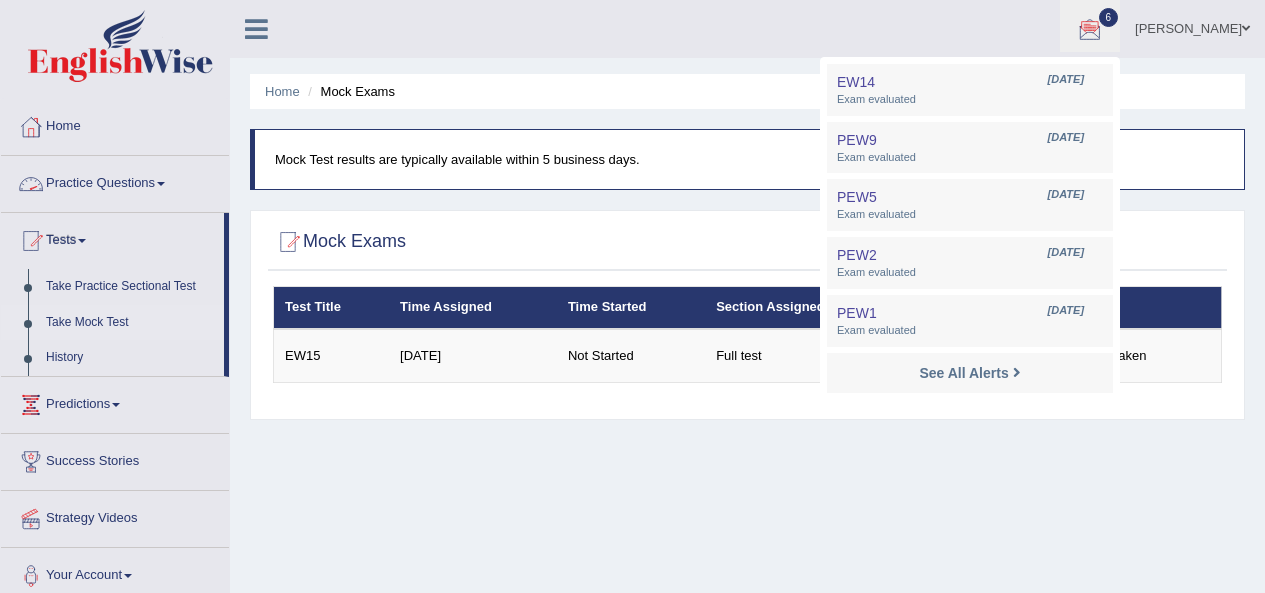 click on "Practice Questions" at bounding box center [115, 181] 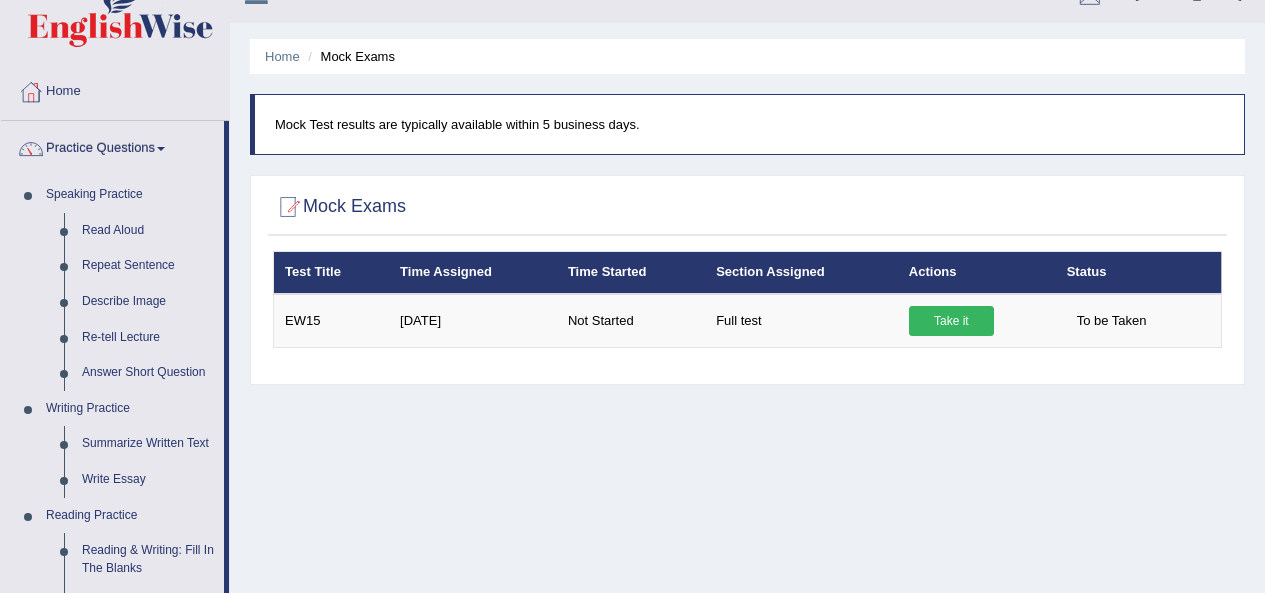 scroll, scrollTop: 0, scrollLeft: 0, axis: both 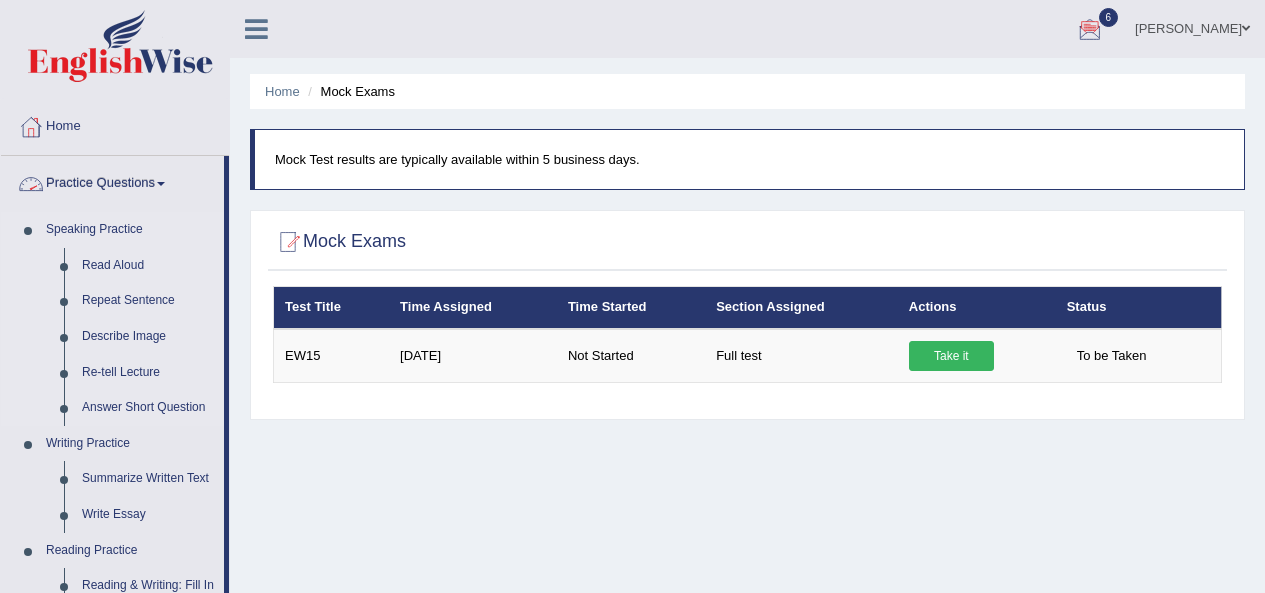 click on "Speaking Practice" at bounding box center [130, 230] 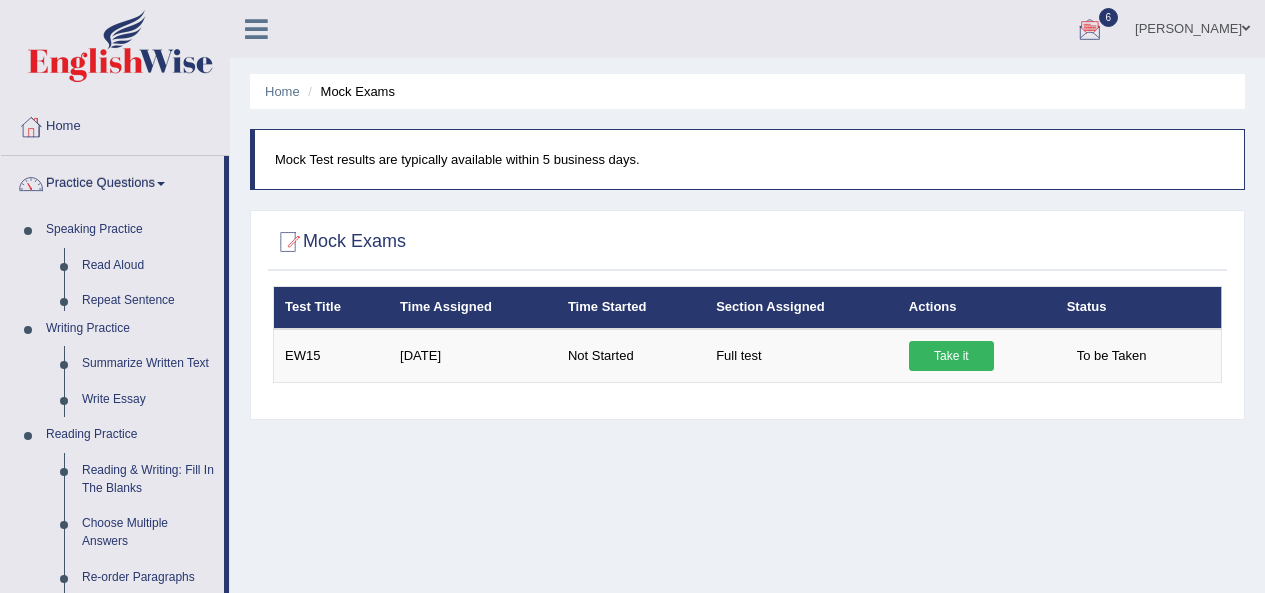 click on "Practice Questions" at bounding box center (112, 181) 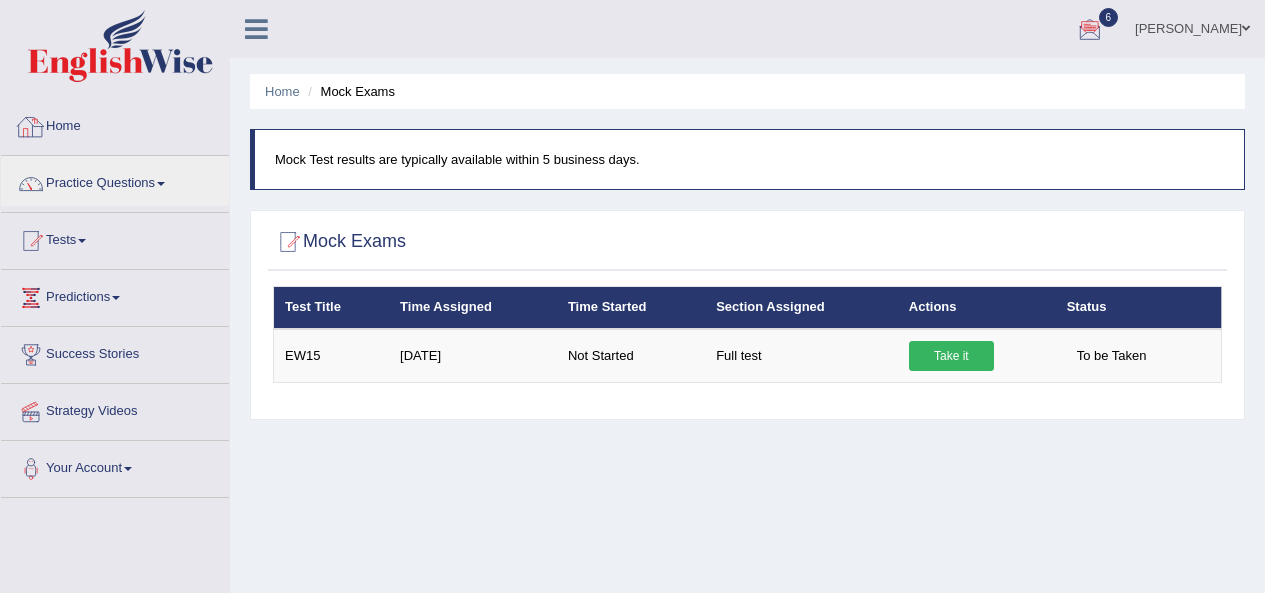 click on "Home" at bounding box center (115, 124) 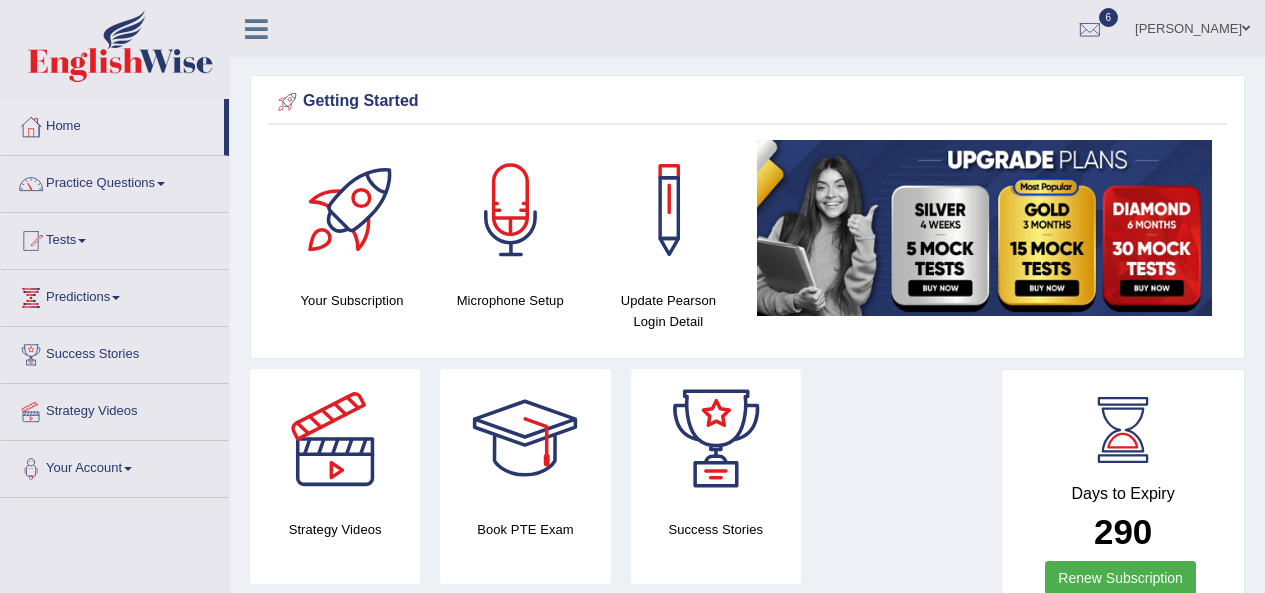scroll, scrollTop: 0, scrollLeft: 0, axis: both 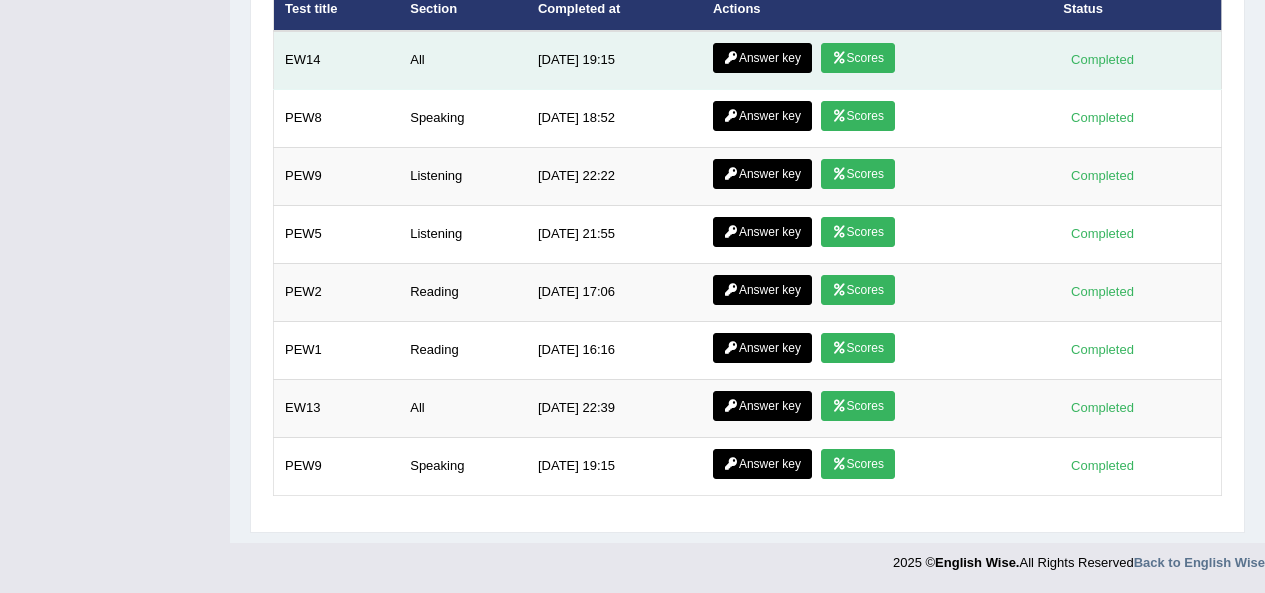 click at bounding box center [839, 58] 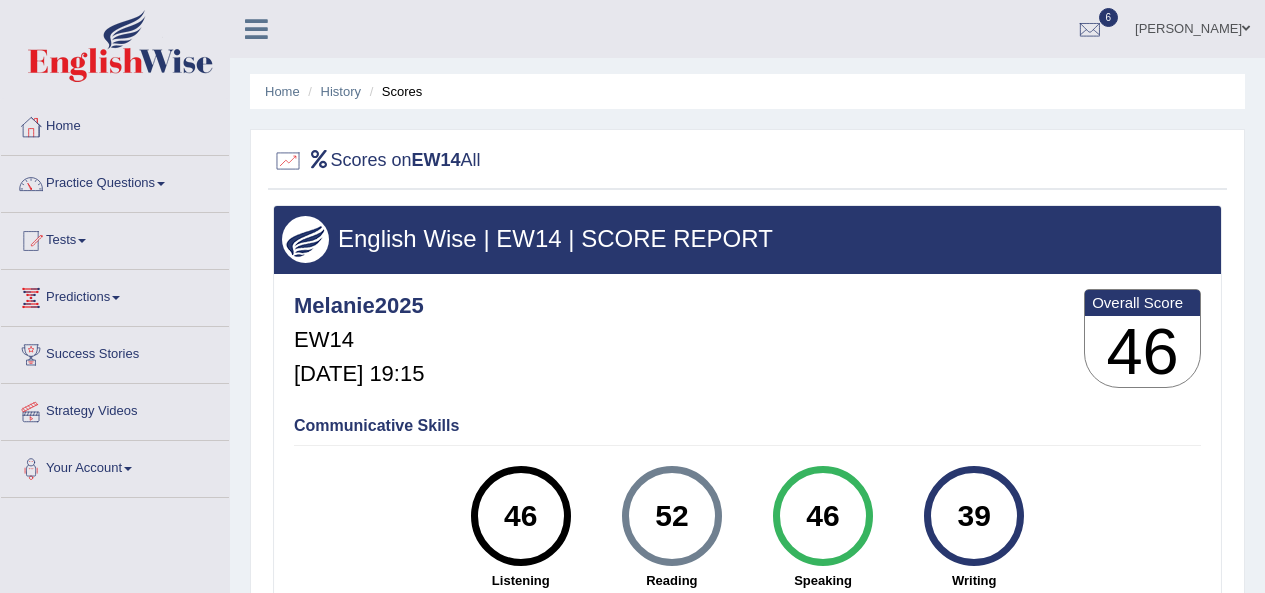 scroll, scrollTop: 0, scrollLeft: 0, axis: both 